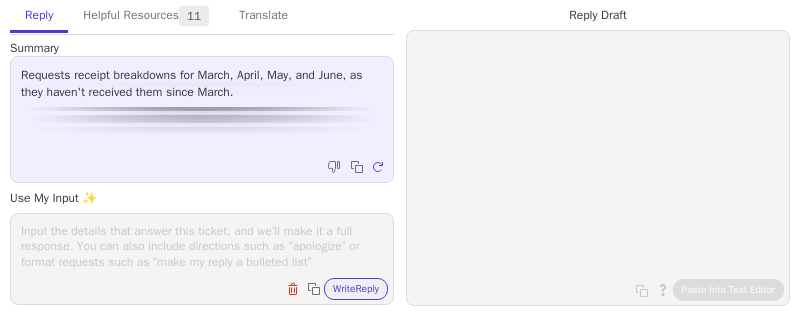 scroll, scrollTop: 0, scrollLeft: 0, axis: both 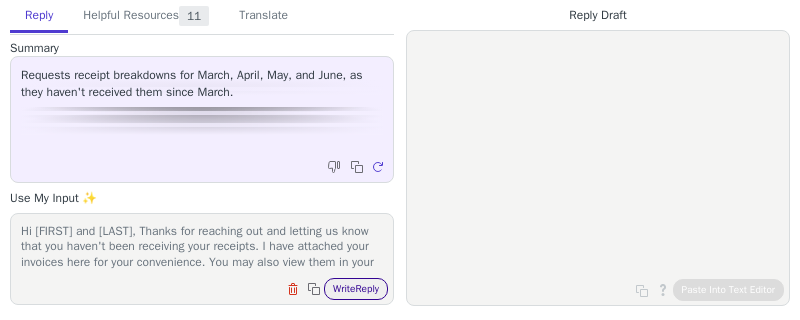 click on "Write  Reply" at bounding box center (356, 289) 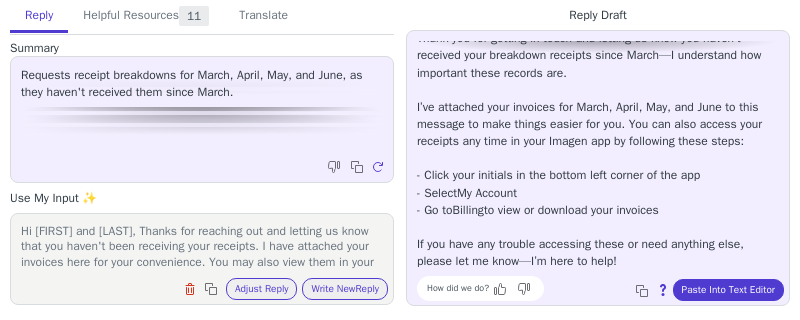 scroll, scrollTop: 62, scrollLeft: 0, axis: vertical 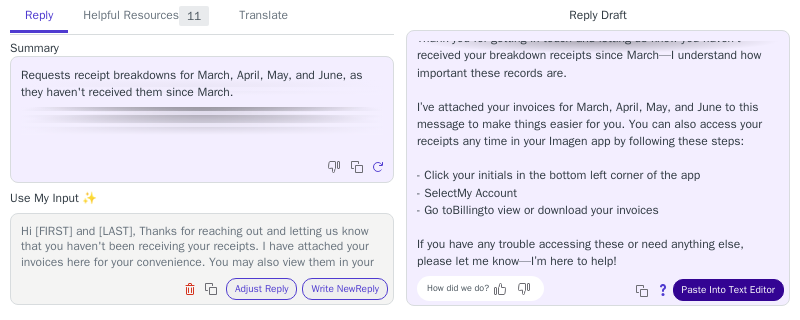 click on "Paste Into Text Editor" at bounding box center [728, 290] 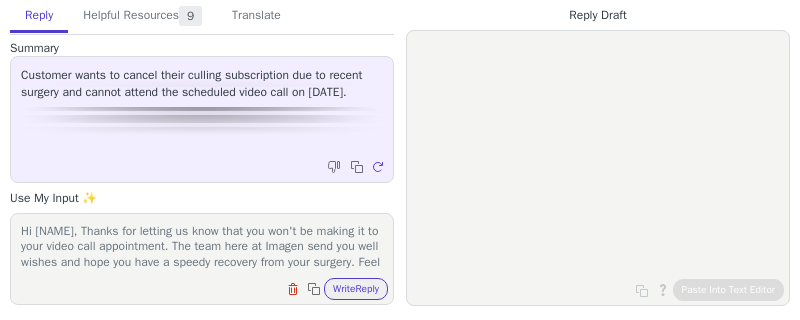 scroll, scrollTop: 0, scrollLeft: 0, axis: both 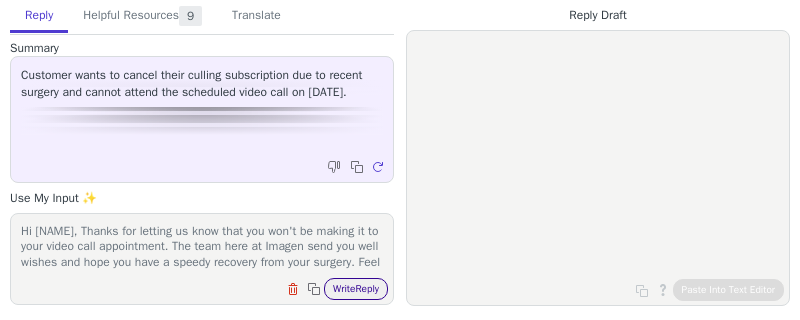 click on "Write  Reply" at bounding box center [356, 289] 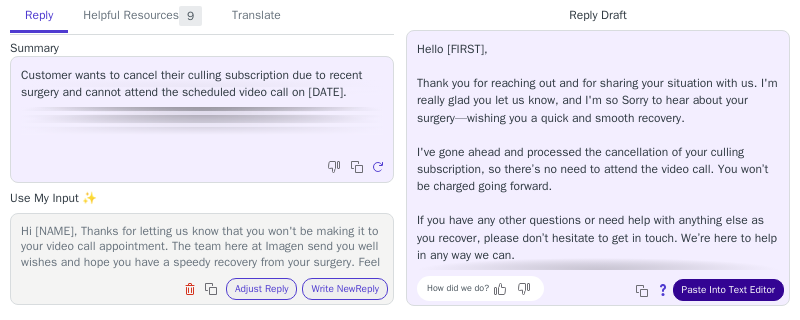 click on "Paste Into Text Editor" at bounding box center [728, 290] 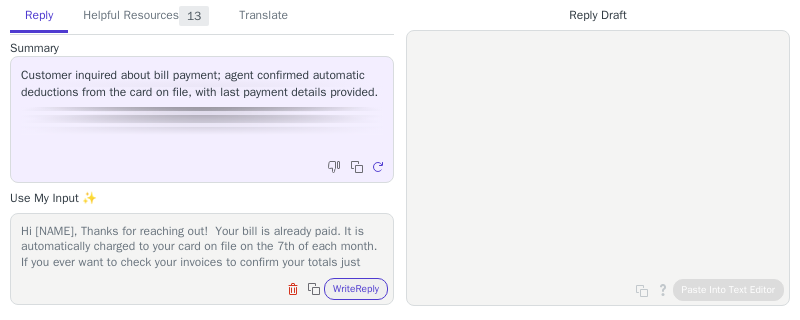 scroll, scrollTop: 0, scrollLeft: 0, axis: both 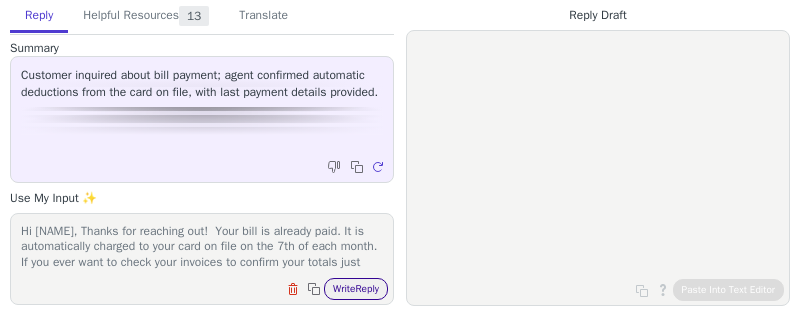 click on "Write  Reply" at bounding box center [356, 289] 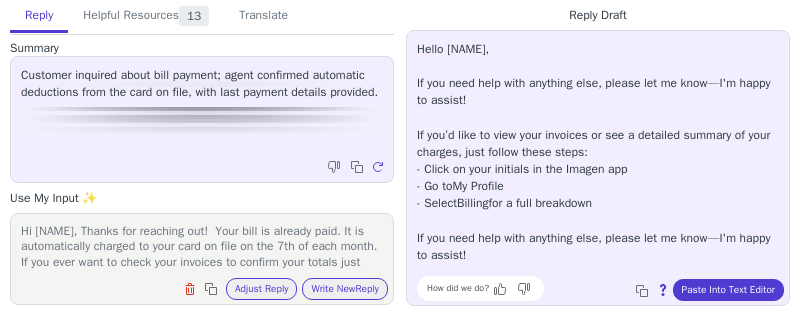scroll, scrollTop: 11, scrollLeft: 0, axis: vertical 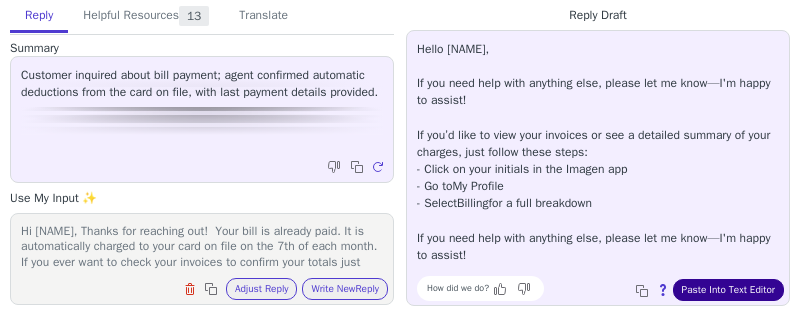 click on "Paste Into Text Editor" at bounding box center [728, 290] 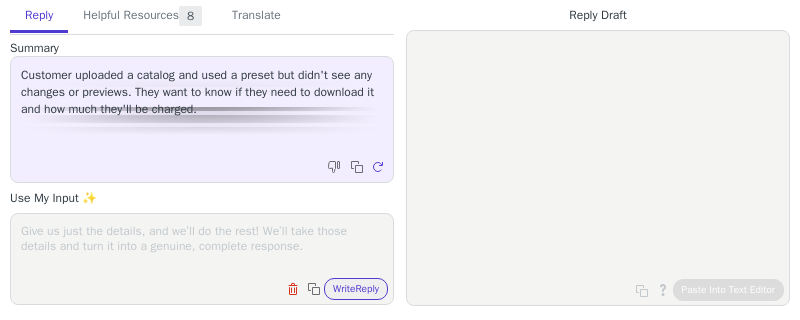 scroll, scrollTop: 0, scrollLeft: 0, axis: both 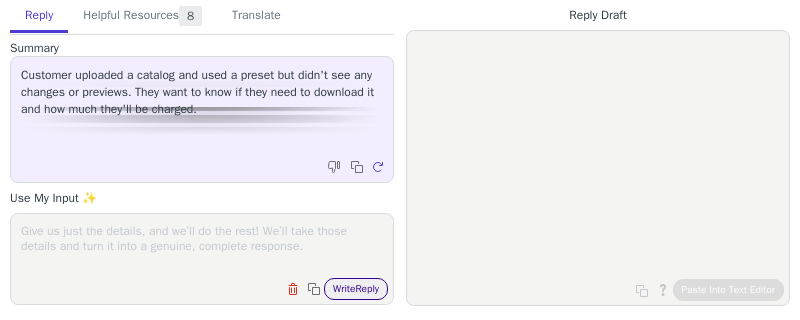 click on "Write  Reply" at bounding box center [356, 289] 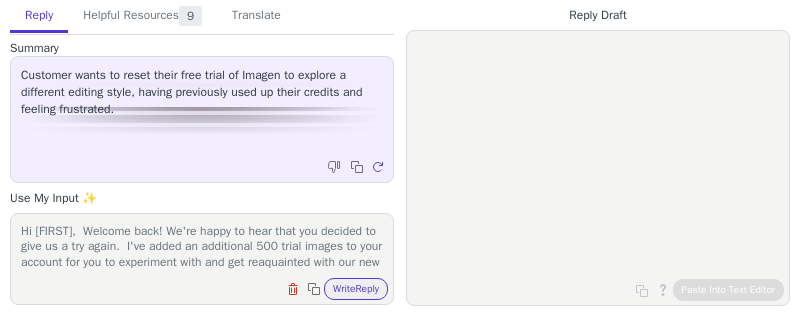 scroll, scrollTop: 0, scrollLeft: 0, axis: both 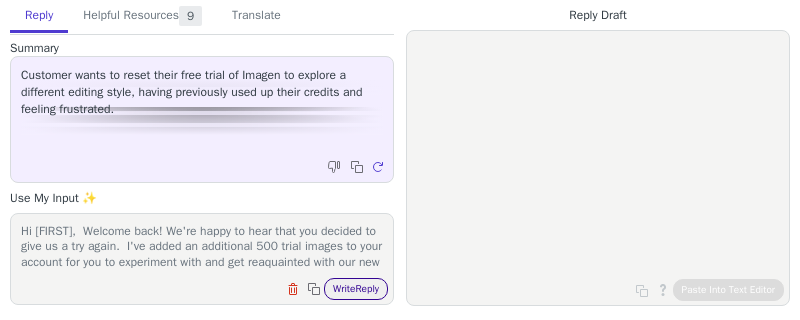 click on "Write  Reply" at bounding box center [356, 289] 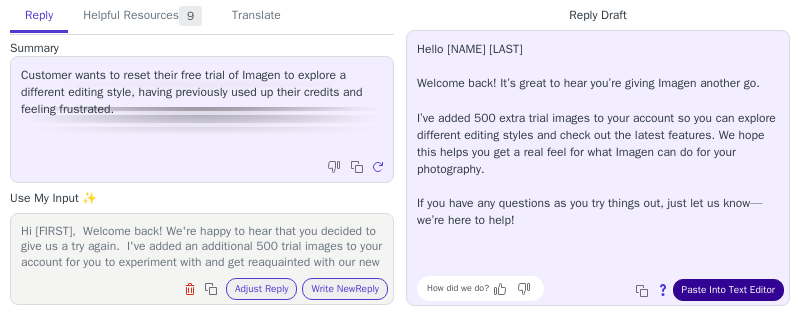click on "Paste Into Text Editor" at bounding box center [728, 290] 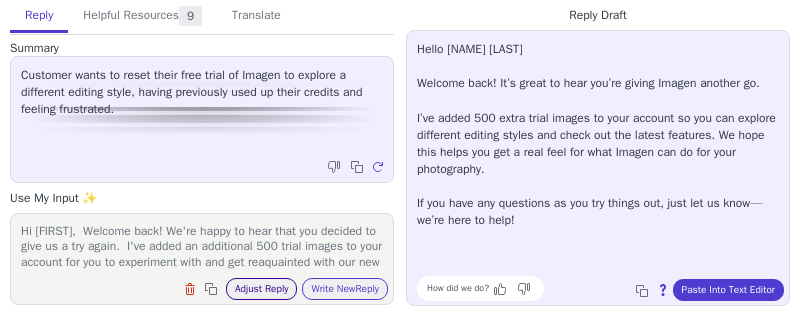 click on "Adjust Reply" at bounding box center (262, 289) 